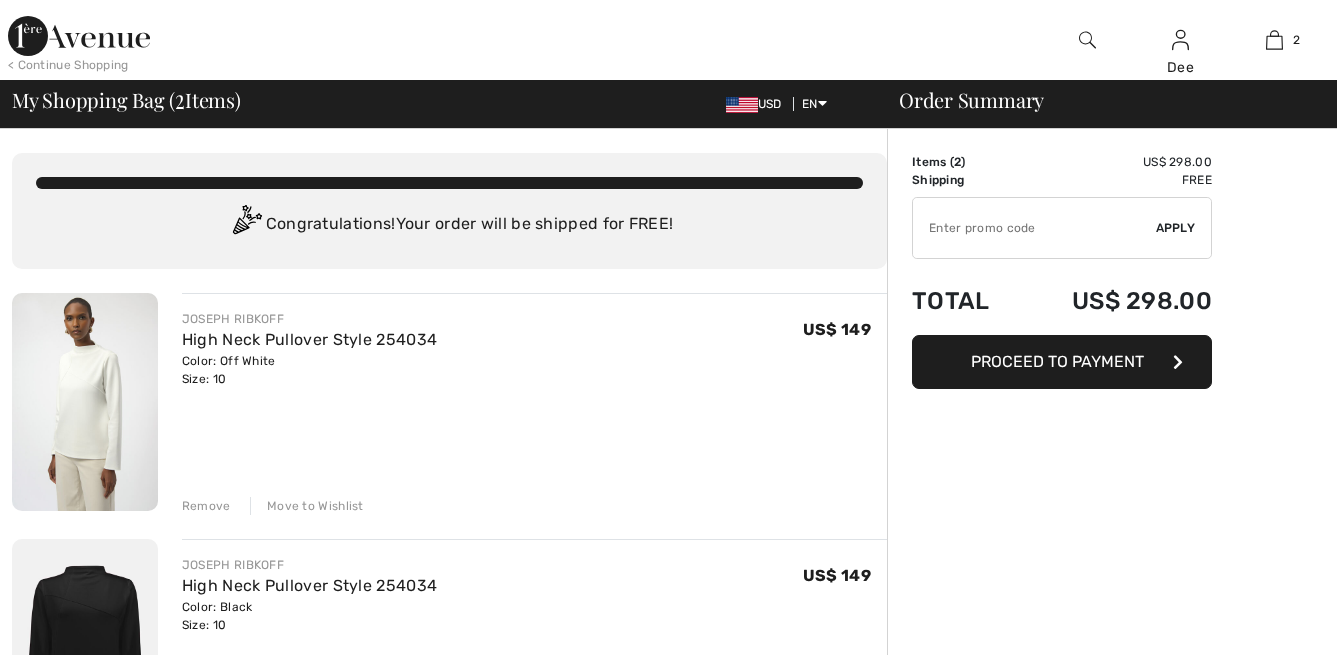 scroll, scrollTop: 0, scrollLeft: 0, axis: both 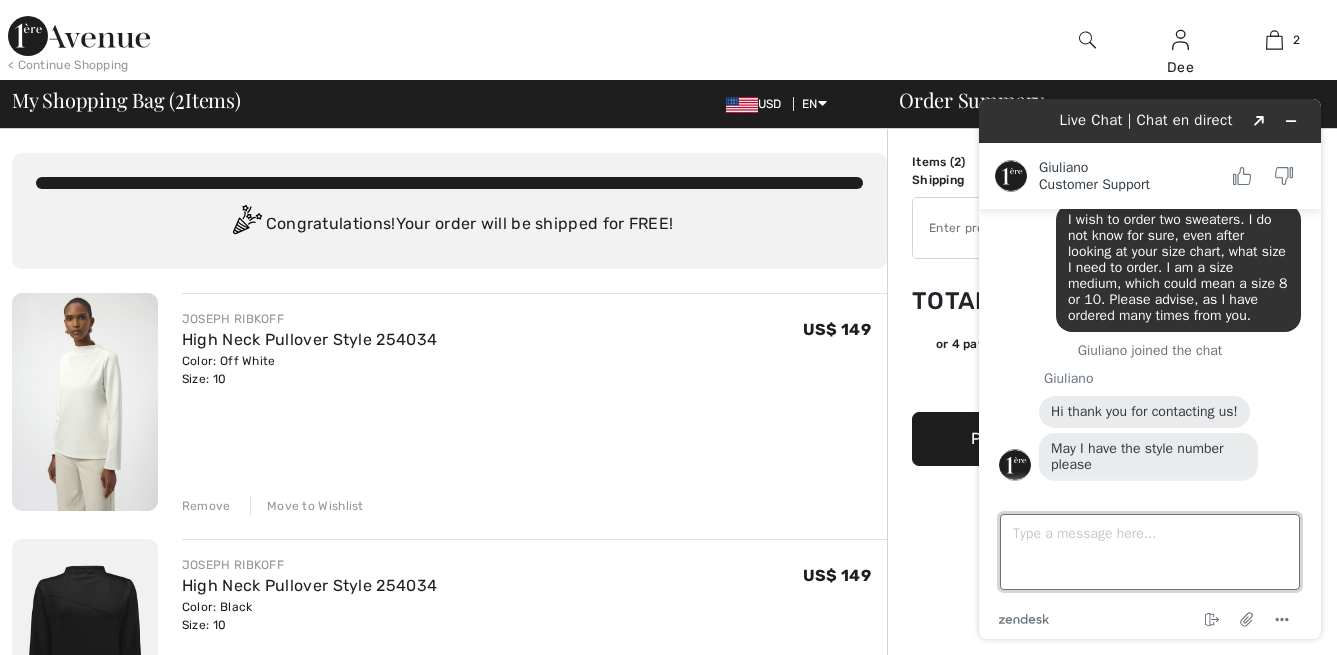 click on "Type a message here..." at bounding box center [1150, 552] 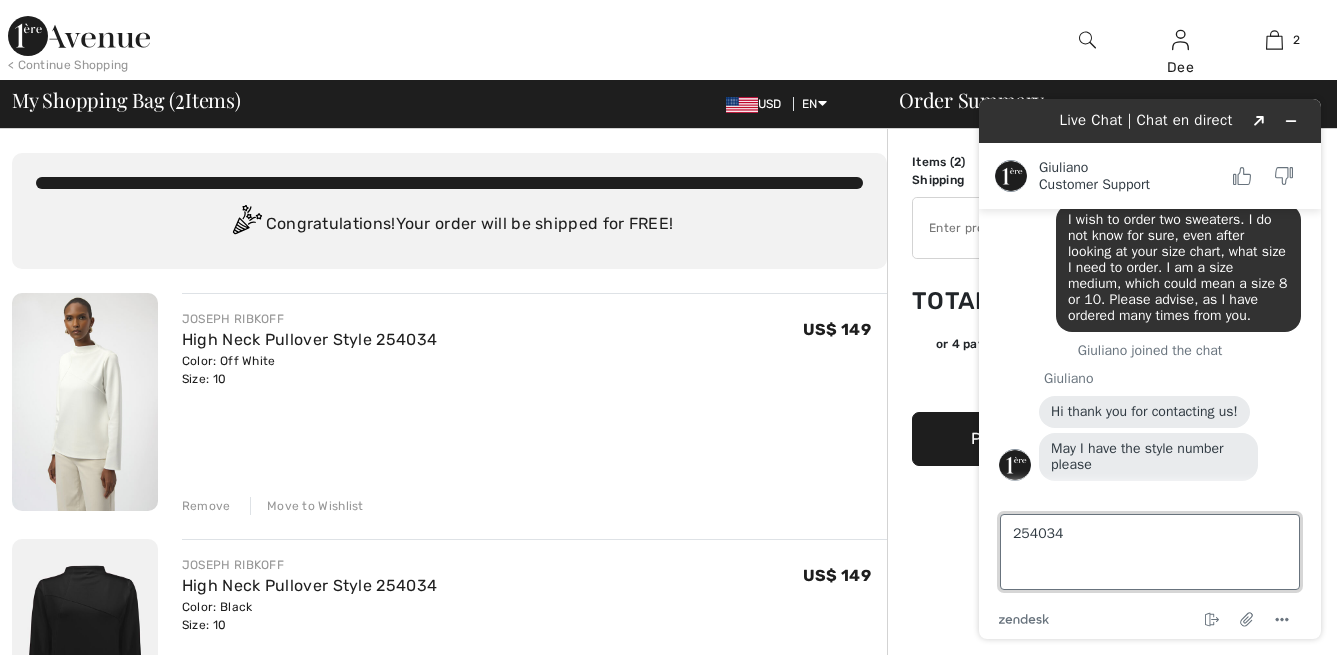 type on "254034" 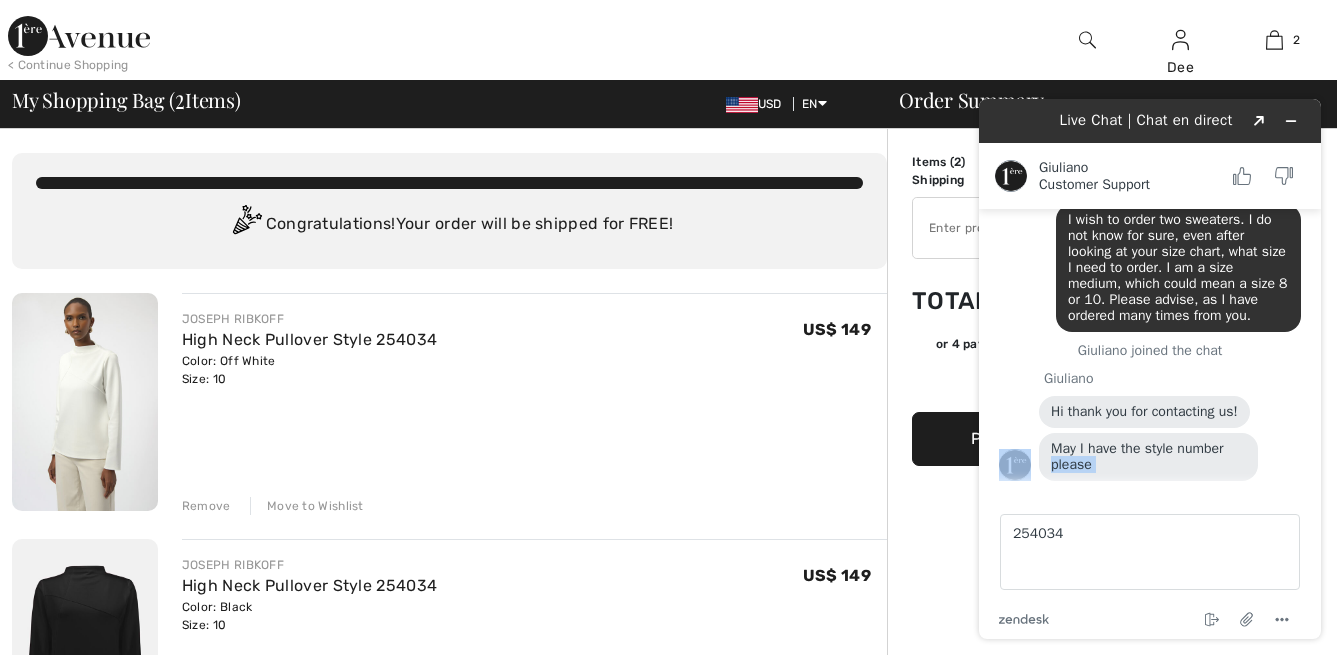 drag, startPoint x: 1311, startPoint y: 462, endPoint x: 1310, endPoint y: 514, distance: 52.009613 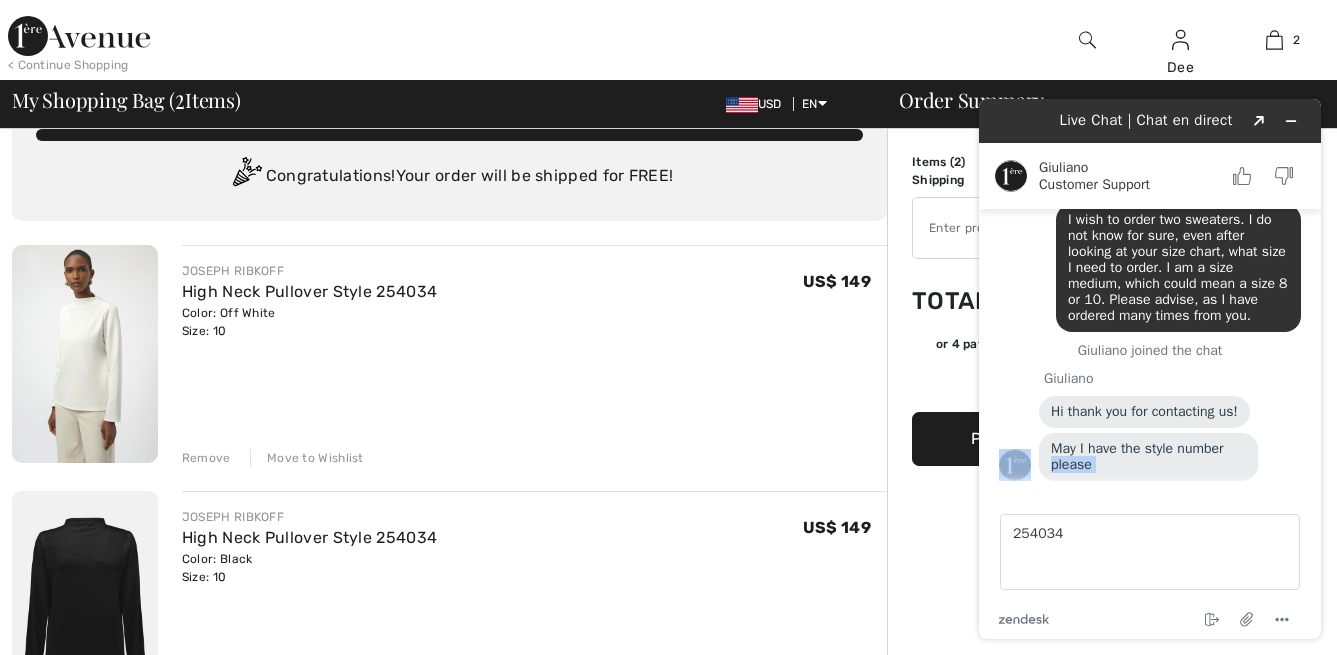 scroll, scrollTop: 46, scrollLeft: 0, axis: vertical 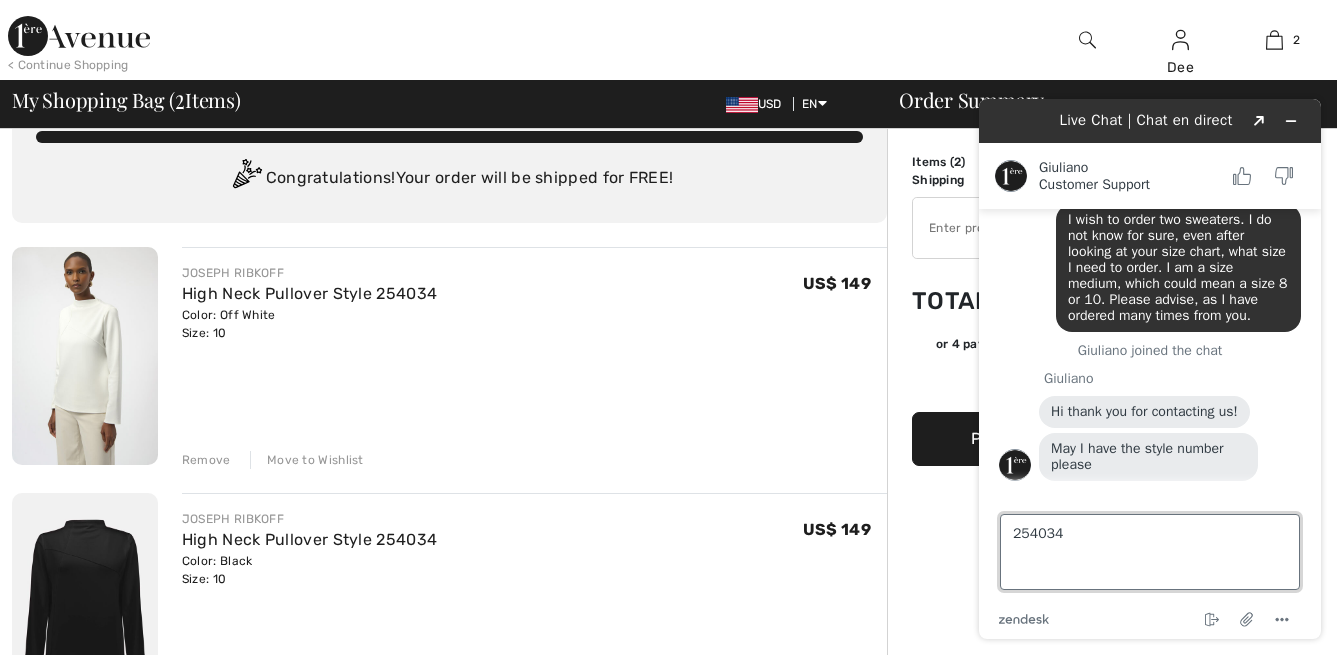 click on "254034" at bounding box center [1150, 552] 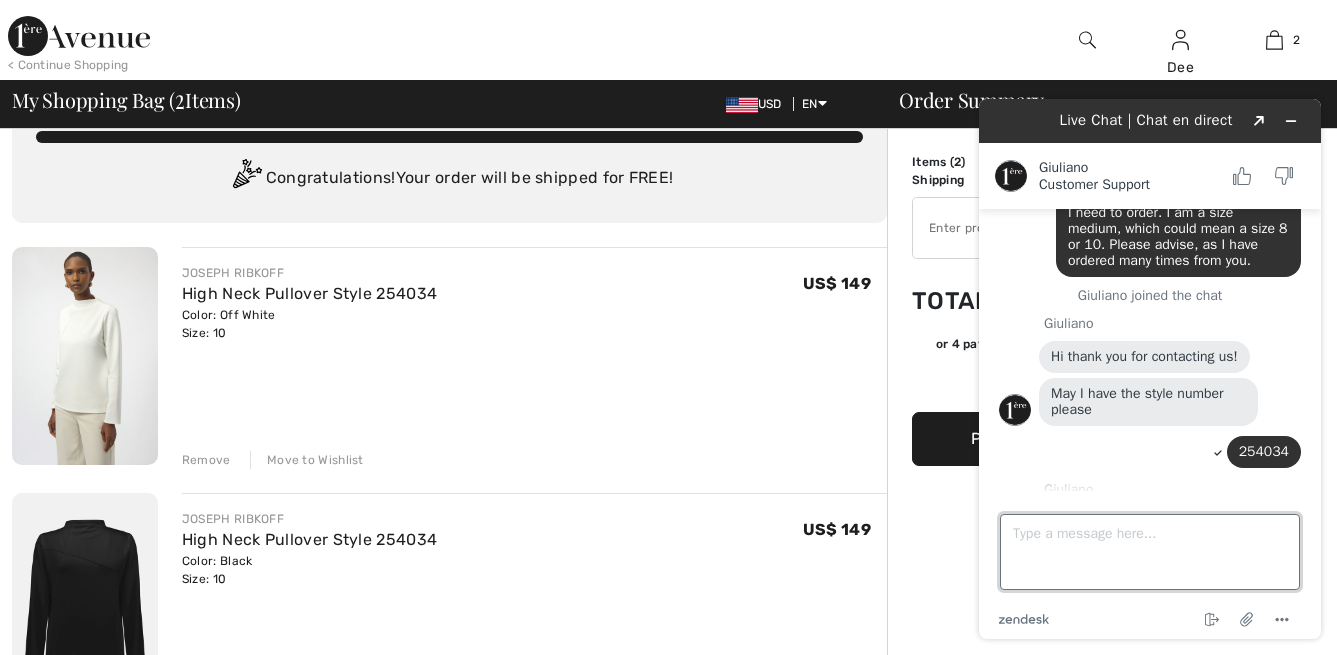 scroll, scrollTop: 194, scrollLeft: 0, axis: vertical 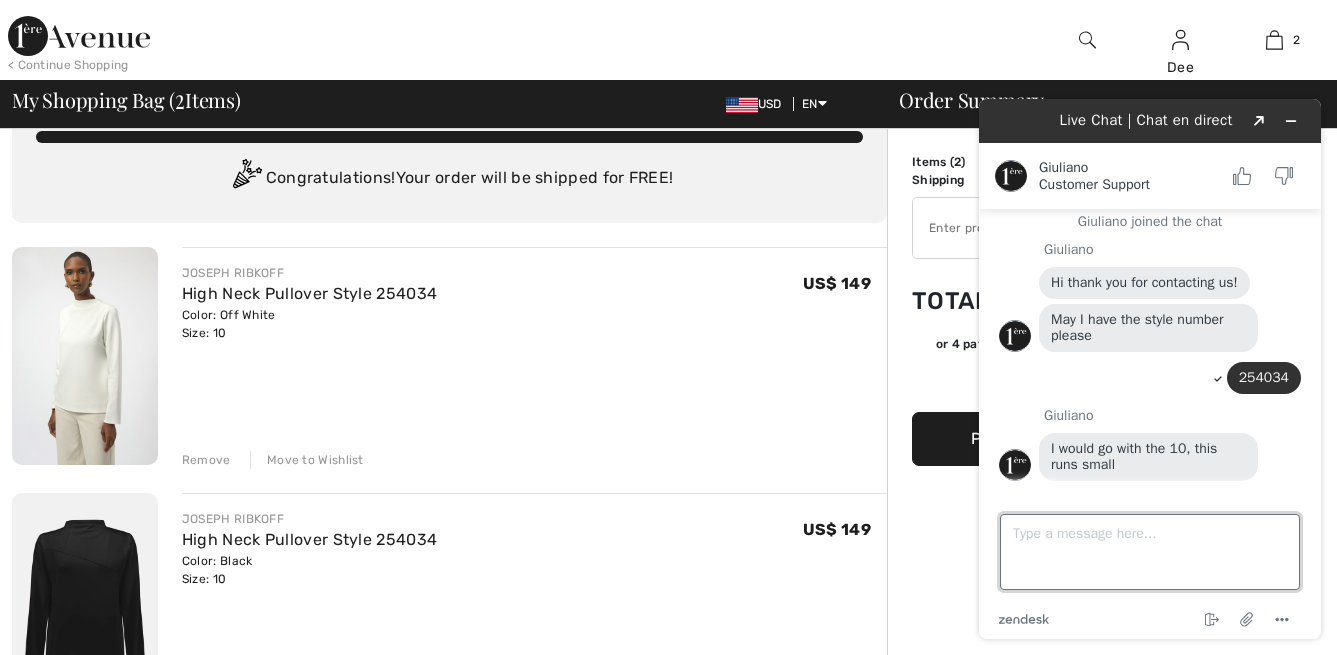 click on "Type a message here..." at bounding box center [1150, 552] 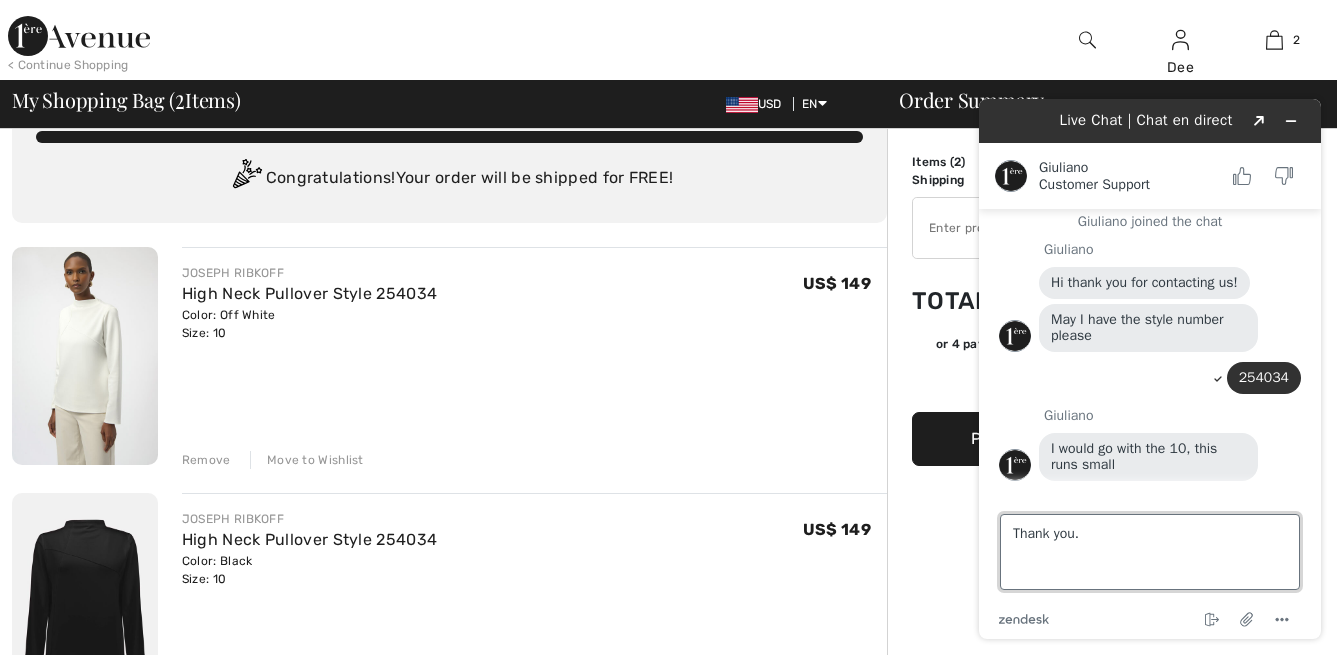 type on "Thank you." 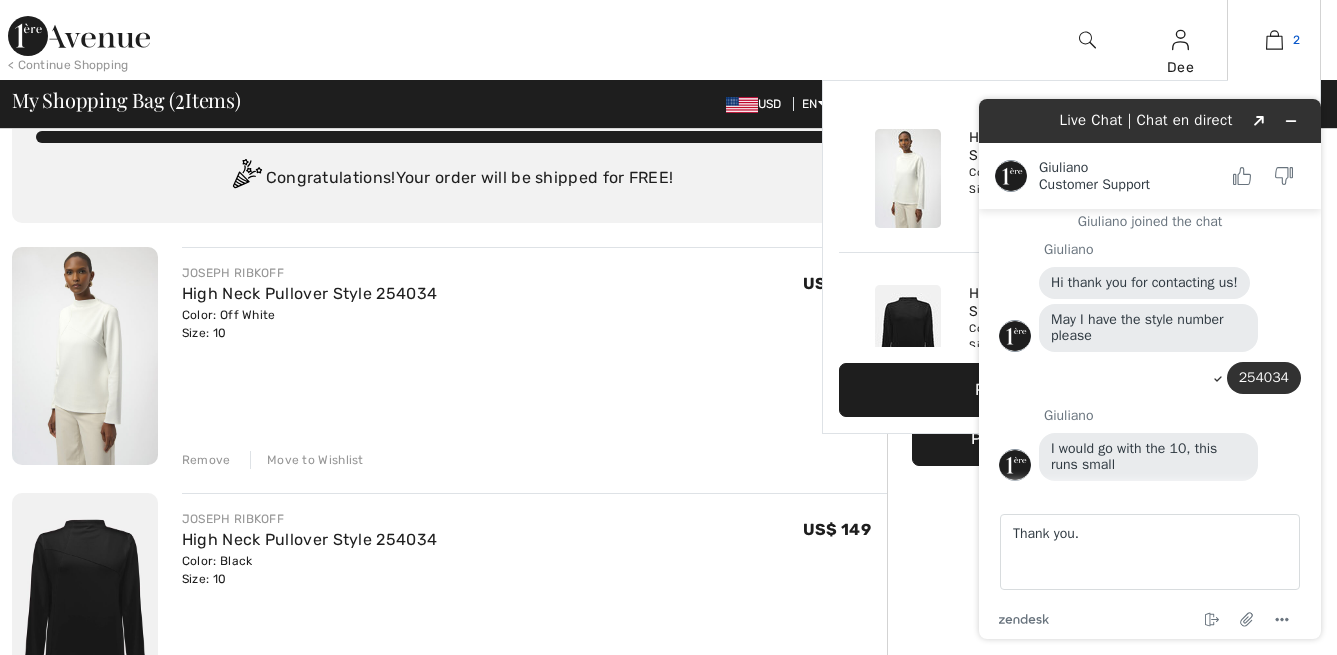 click at bounding box center (1274, 40) 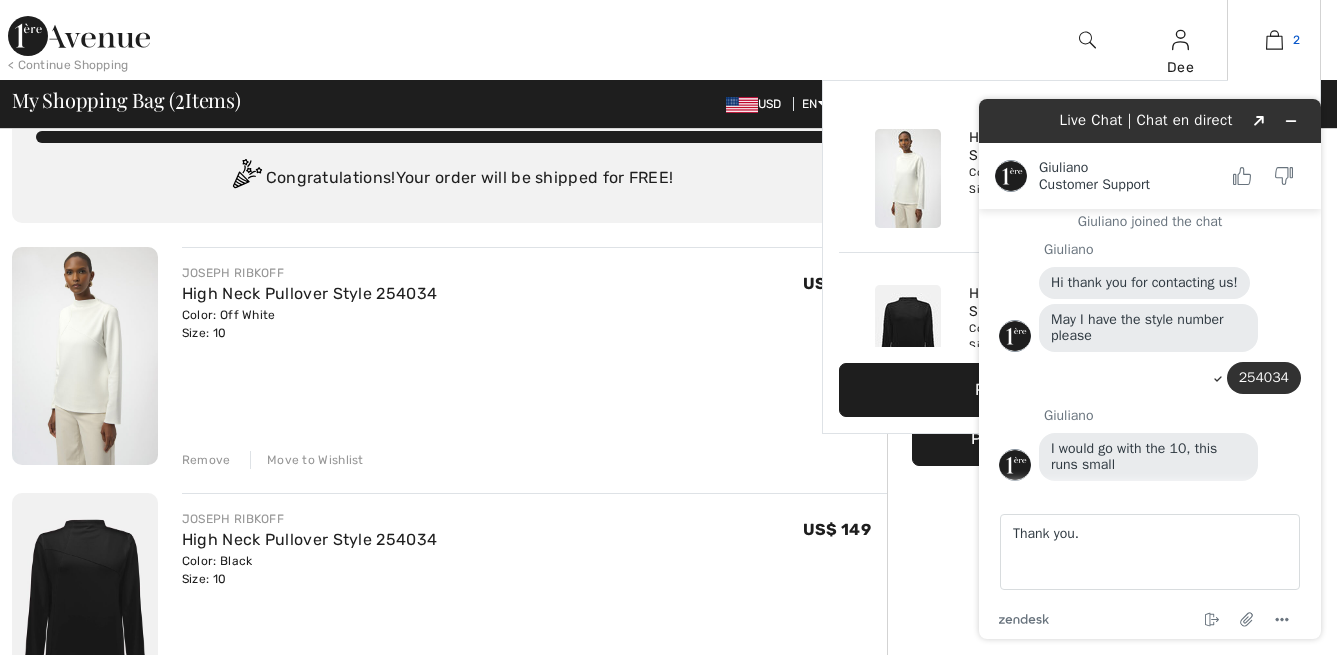 click at bounding box center (1274, 40) 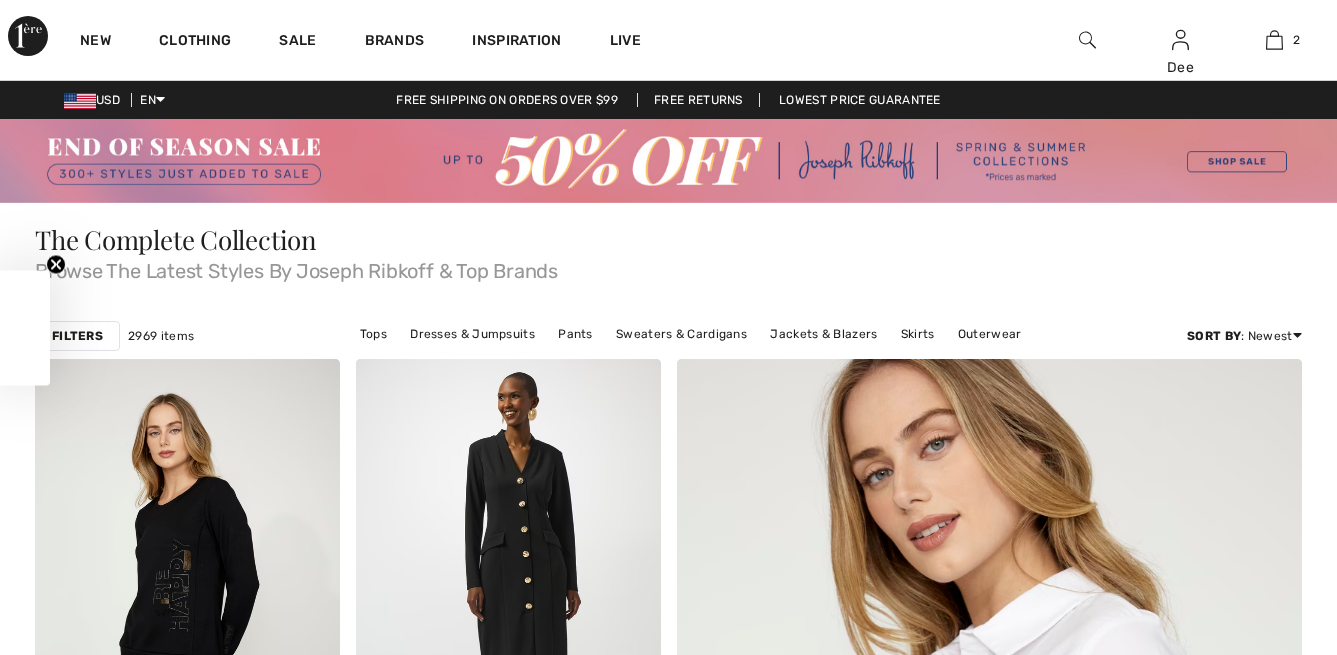 scroll, scrollTop: 0, scrollLeft: 0, axis: both 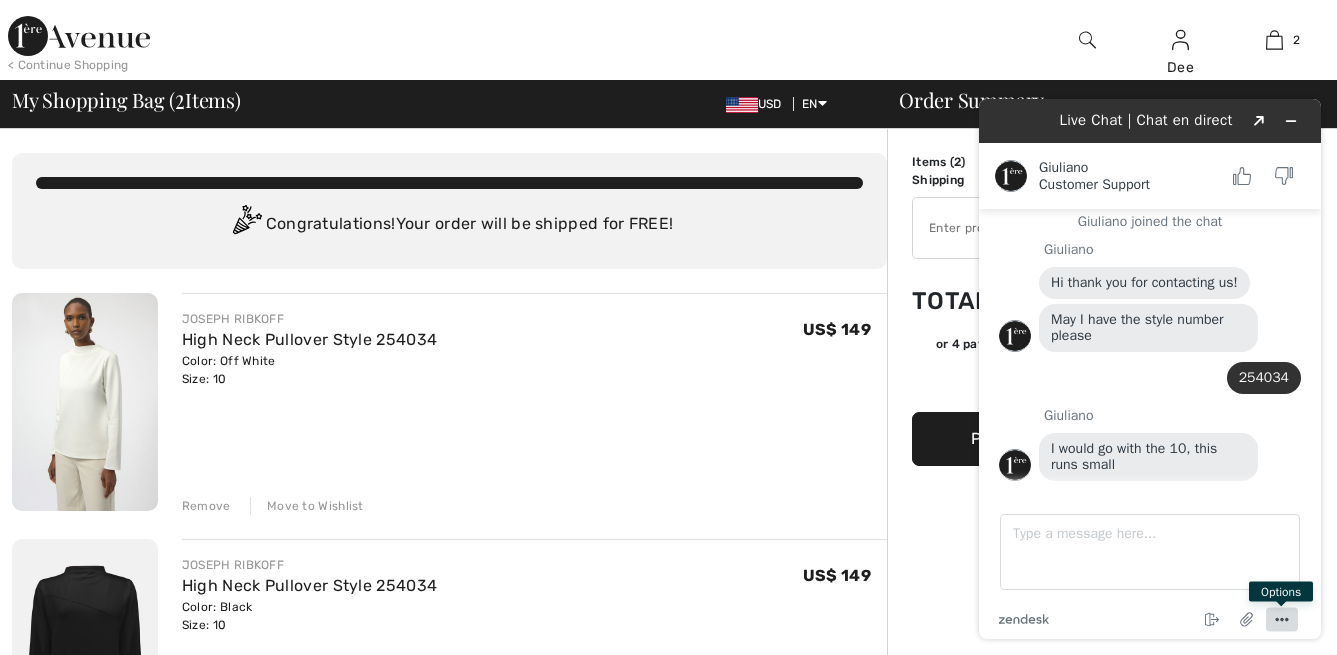 click 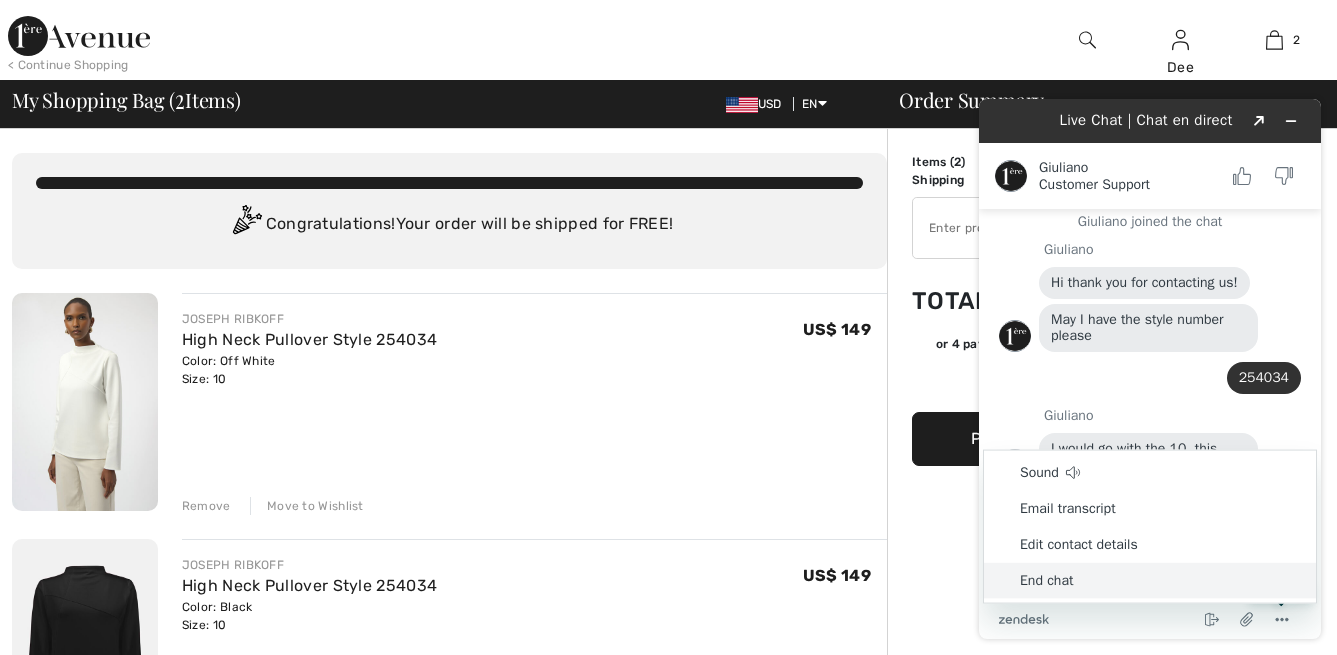 click on "End chat" at bounding box center [1150, 581] 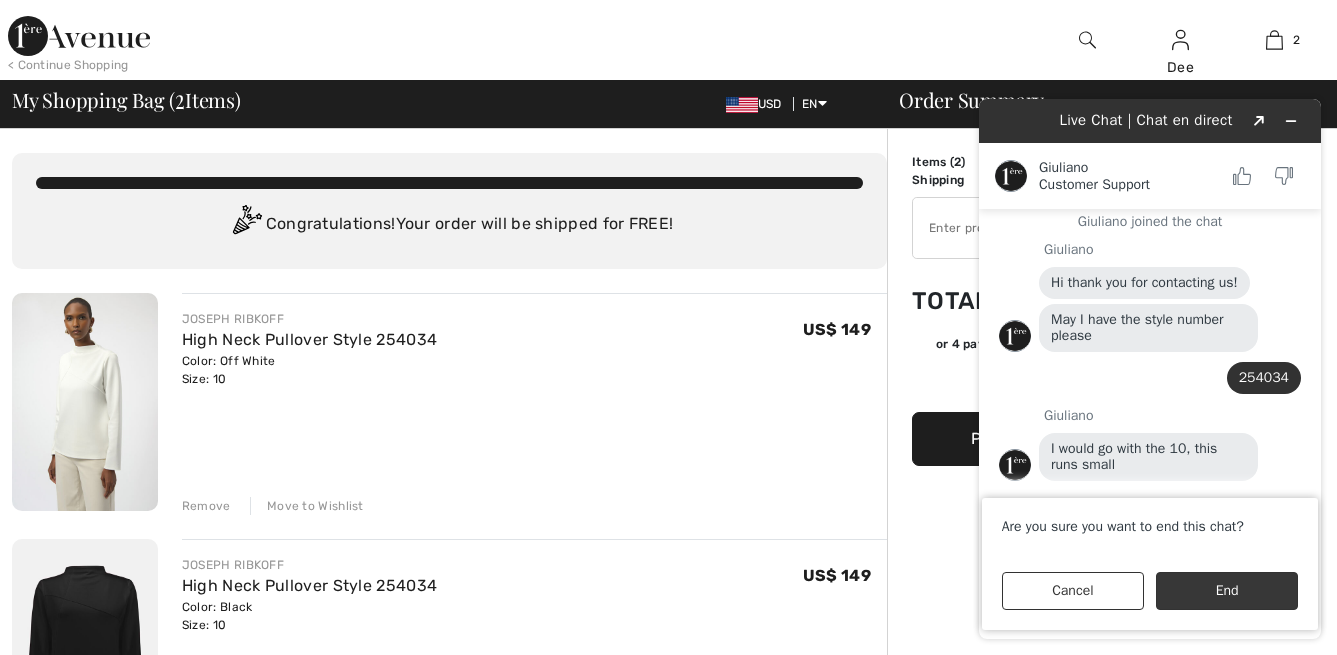 click on "End" at bounding box center (1227, 591) 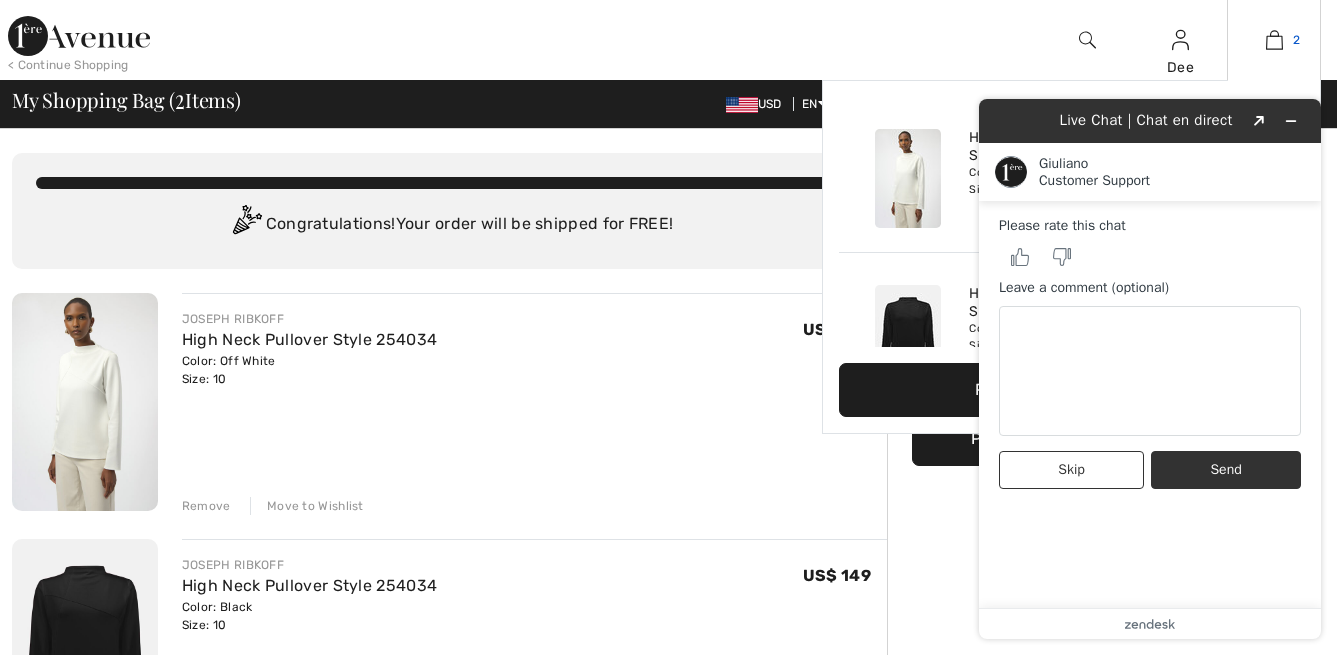 click at bounding box center (1274, 40) 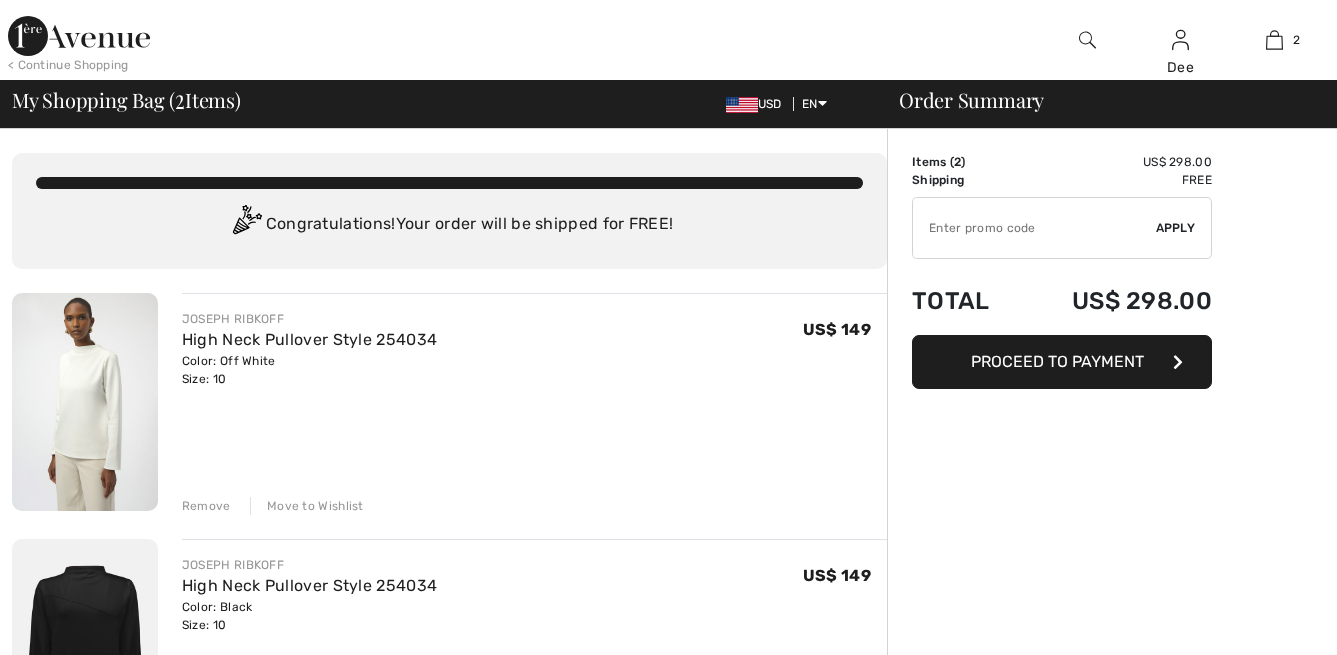 scroll, scrollTop: 0, scrollLeft: 0, axis: both 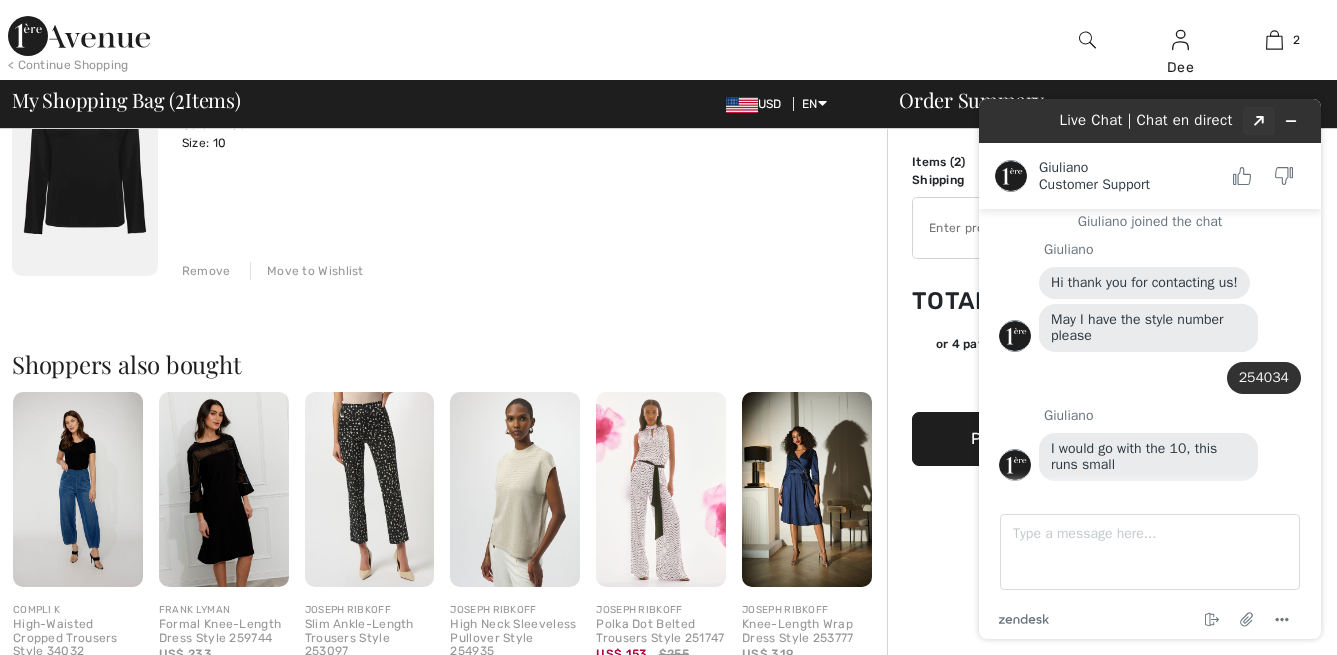 click on "Created with Sketch." at bounding box center (1259, 121) 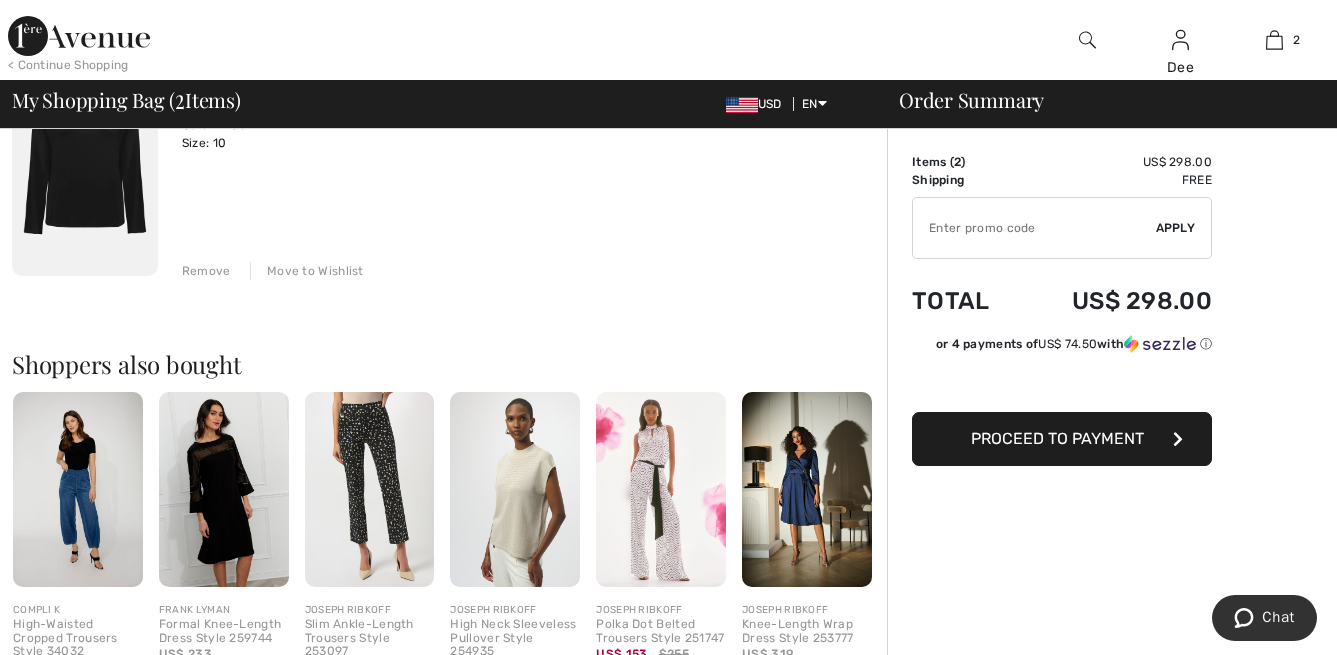click on "Proceed to Payment" at bounding box center [1057, 438] 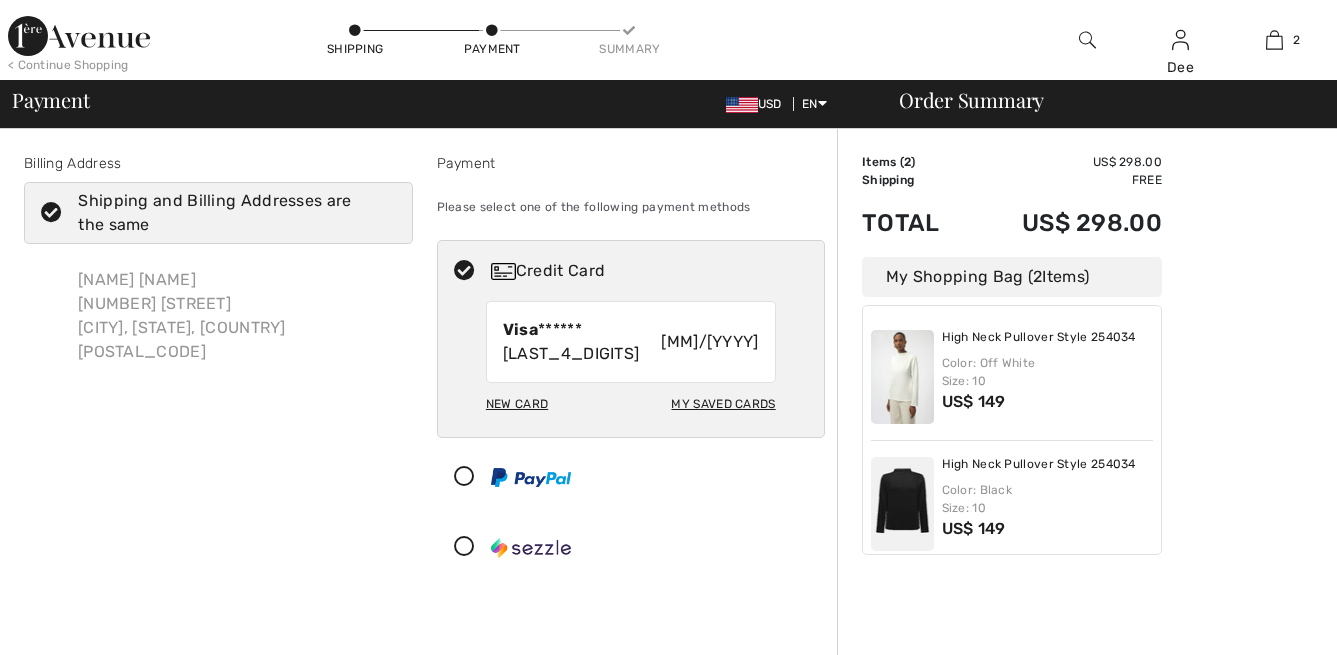 scroll, scrollTop: 0, scrollLeft: 0, axis: both 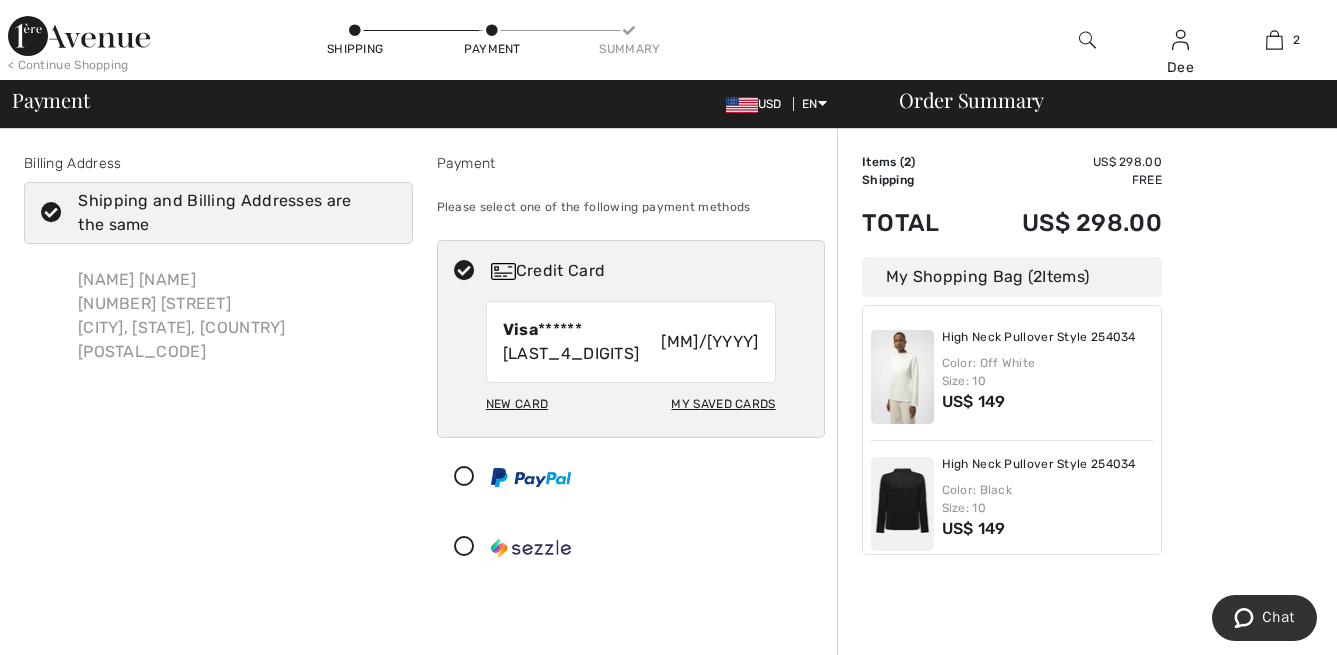 click on "My Saved Cards" at bounding box center (723, 404) 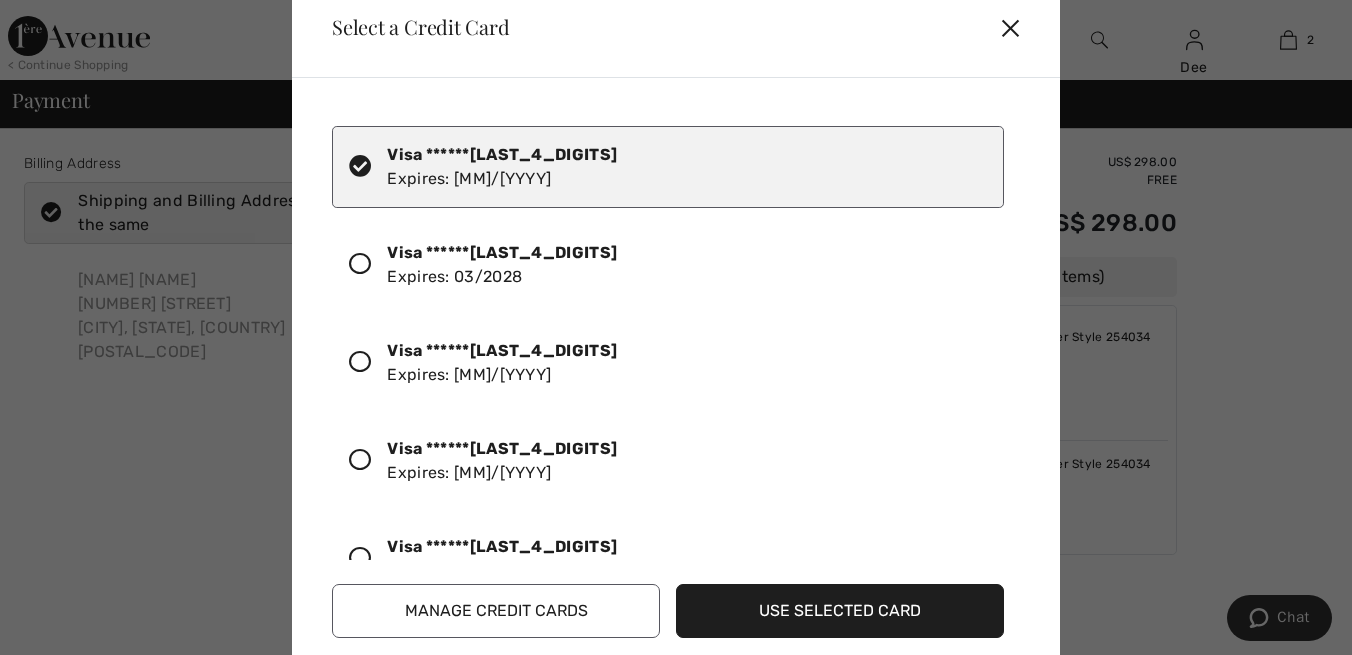 click at bounding box center [360, 558] 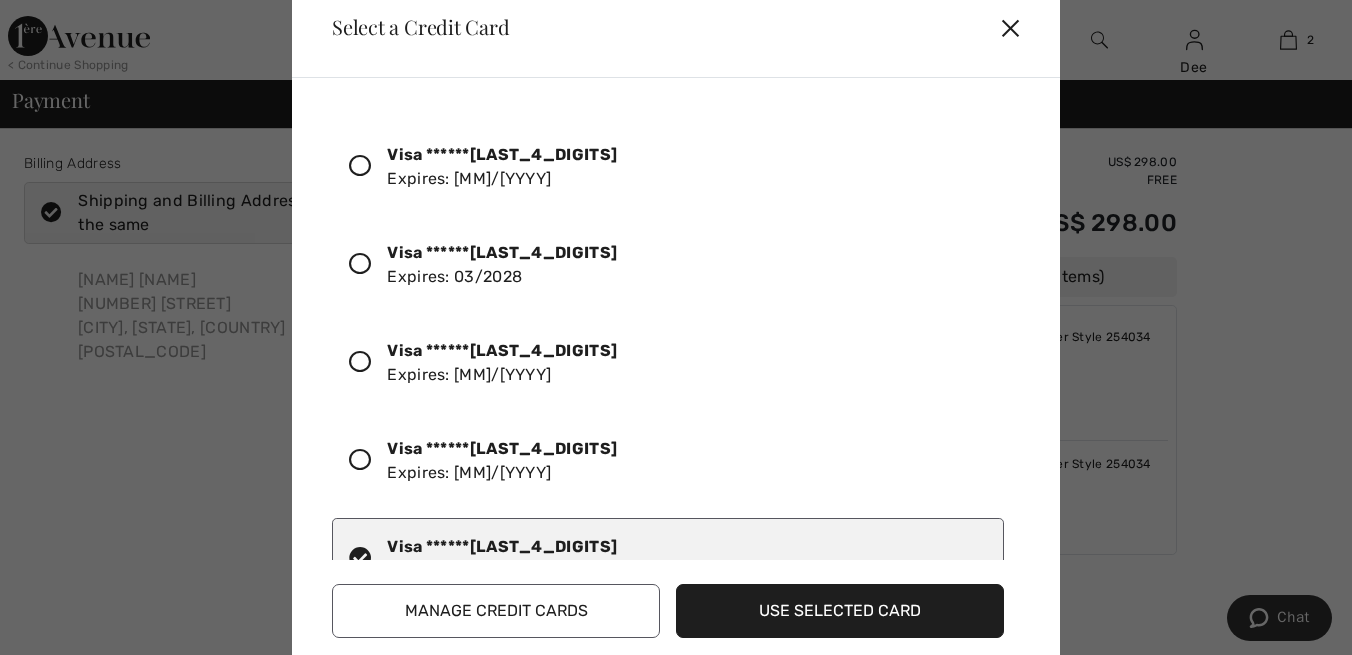scroll, scrollTop: 1, scrollLeft: 0, axis: vertical 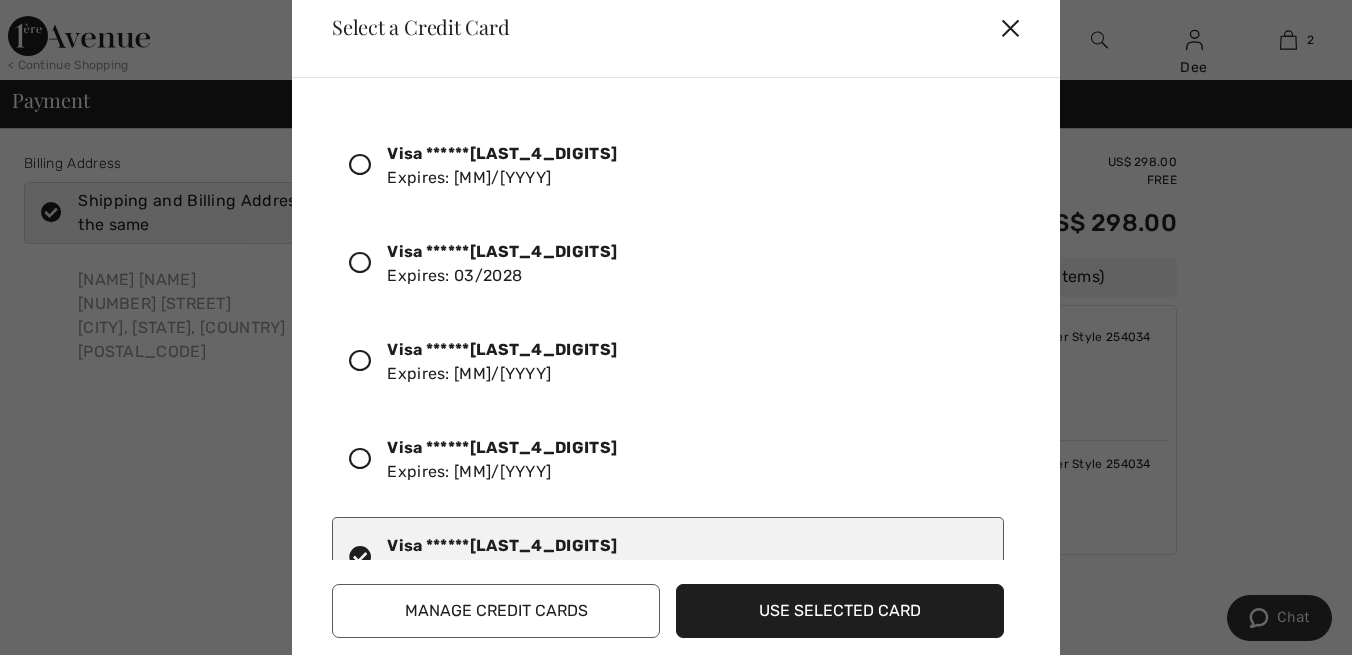 drag, startPoint x: 1017, startPoint y: 495, endPoint x: 1008, endPoint y: 551, distance: 56.718605 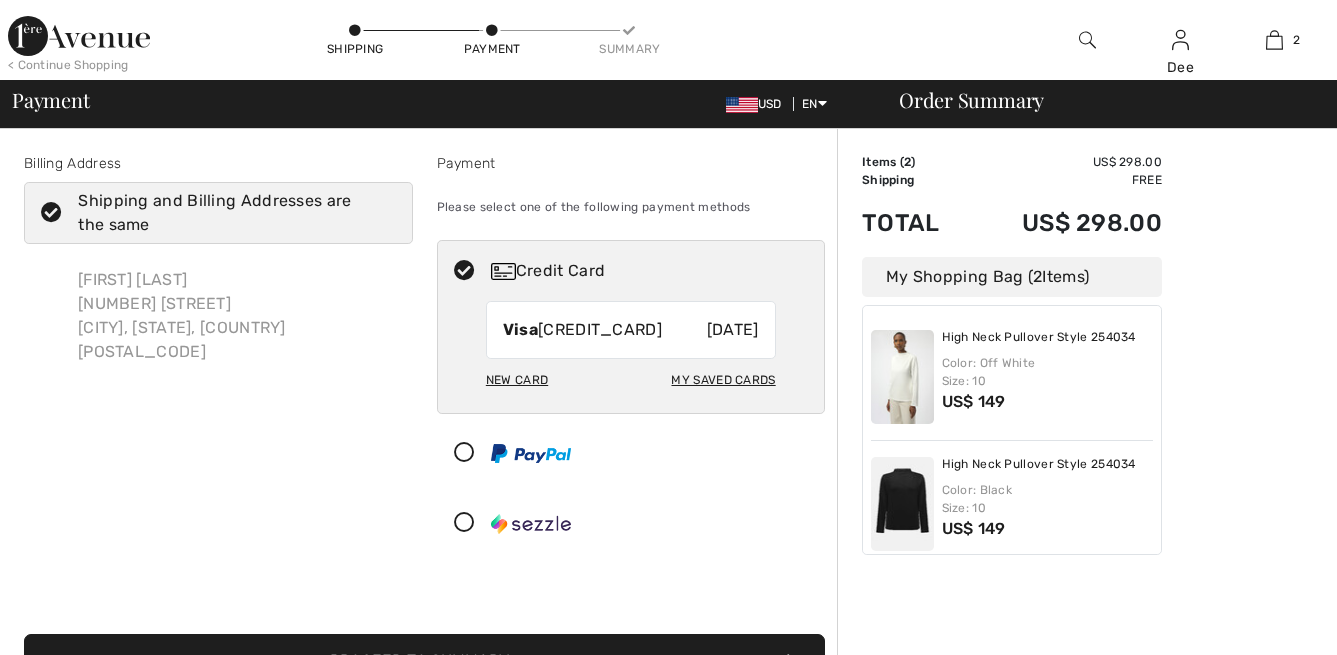scroll, scrollTop: 0, scrollLeft: 0, axis: both 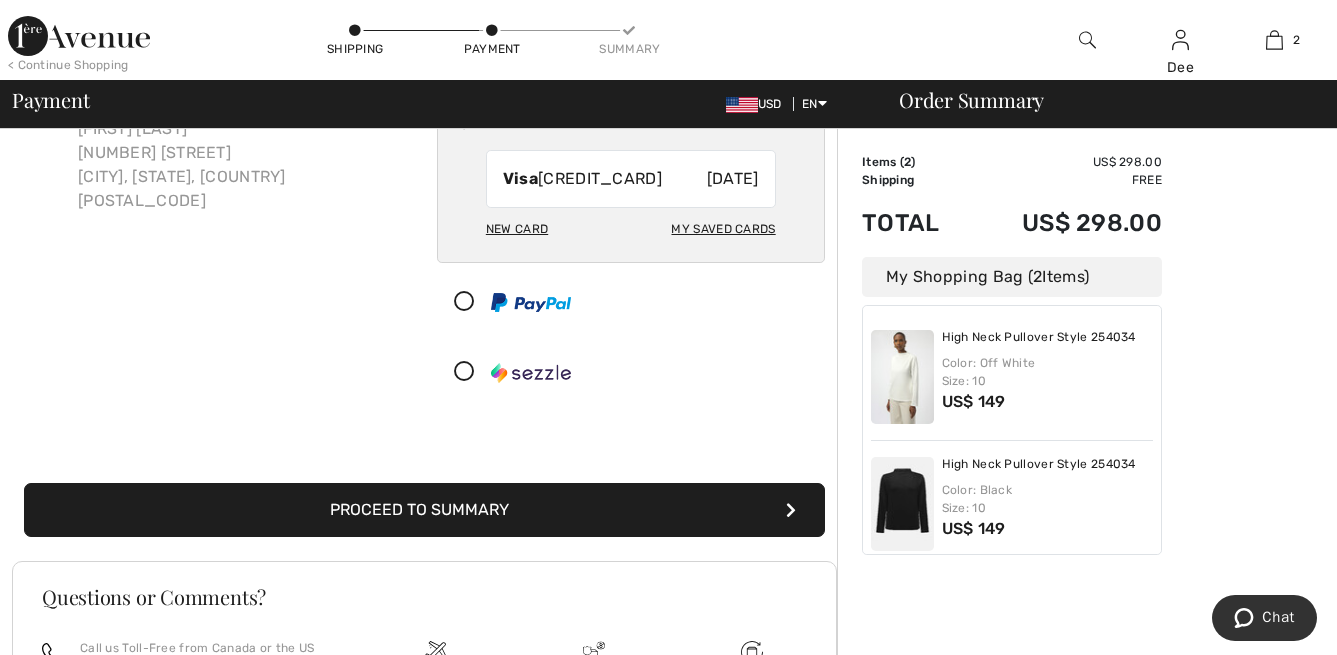 click on "Proceed to Summary" at bounding box center [424, 510] 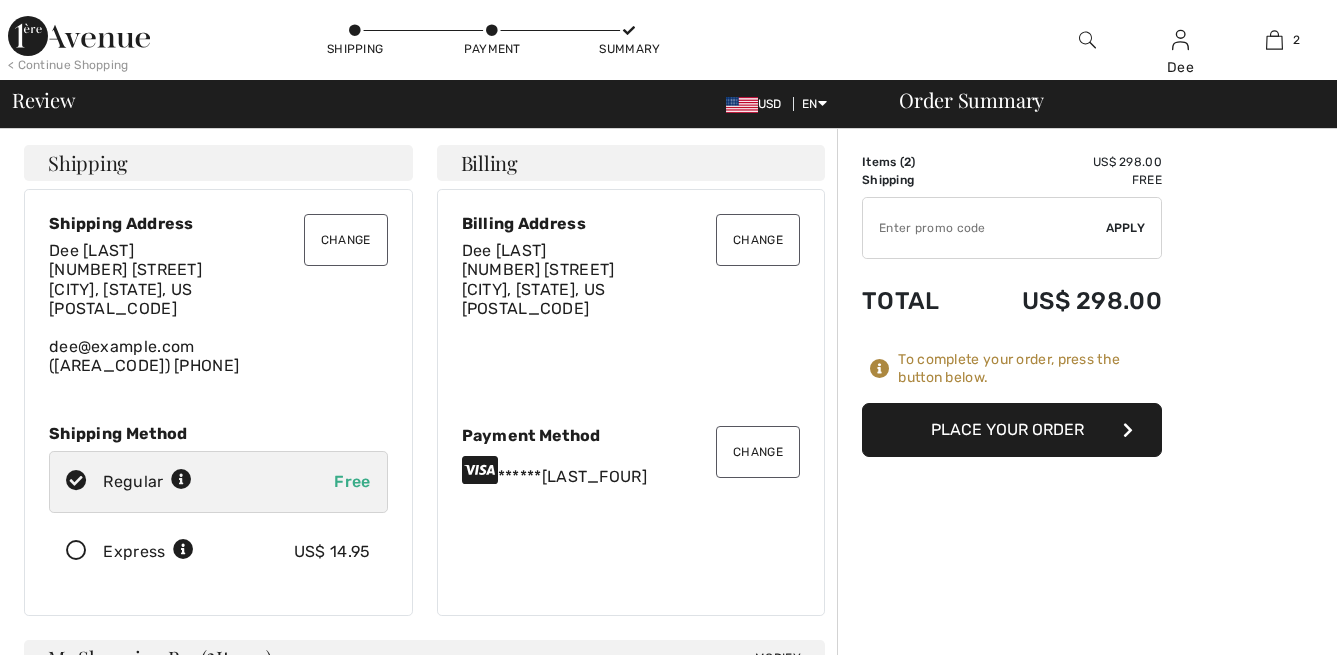 scroll, scrollTop: 0, scrollLeft: 0, axis: both 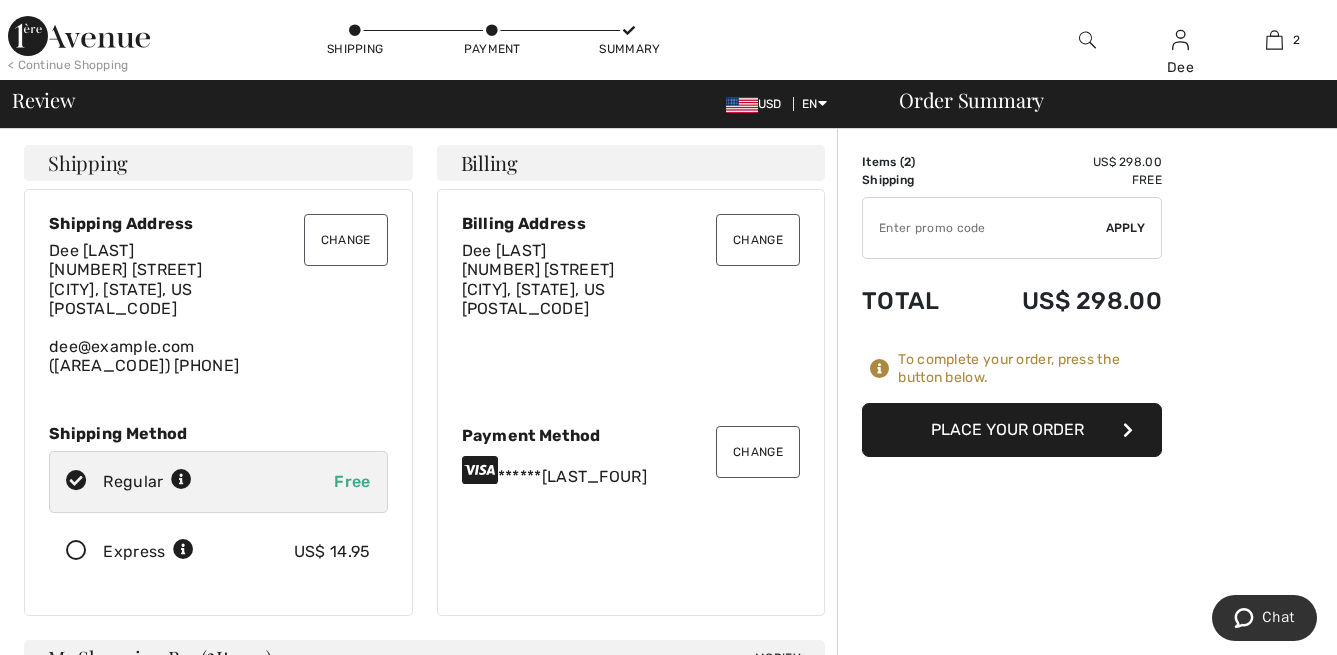 click on "Place Your Order" at bounding box center [1012, 430] 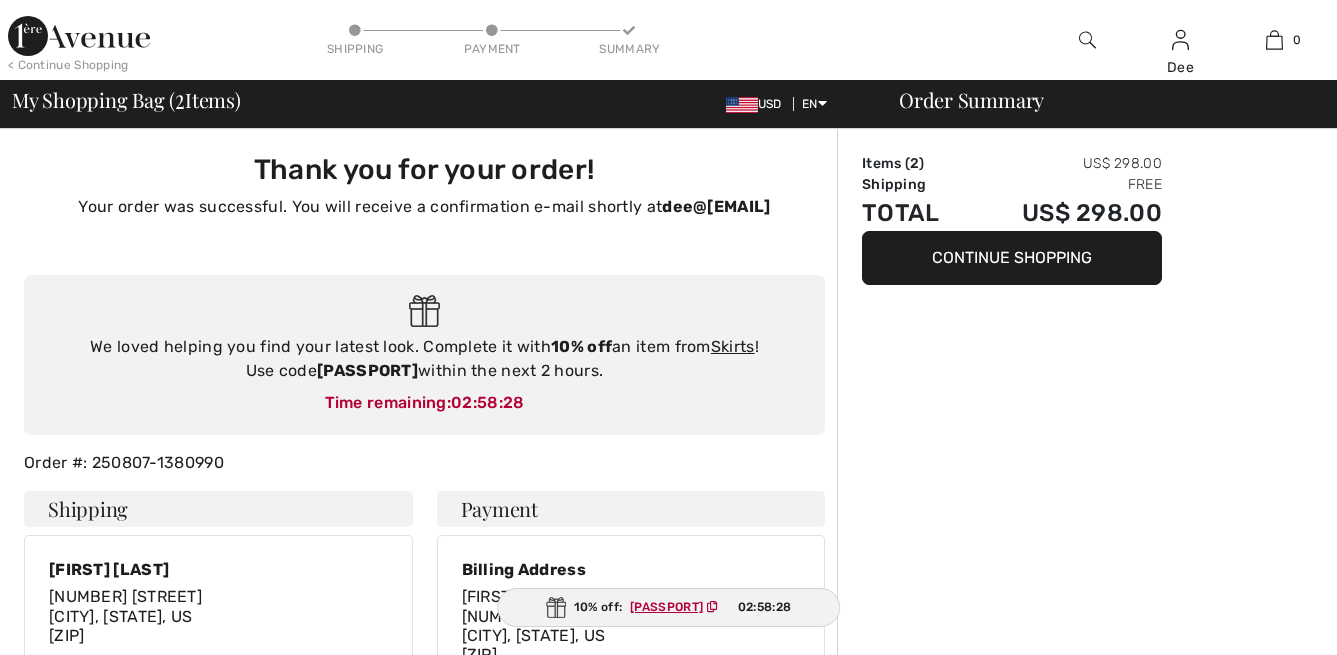 scroll, scrollTop: 0, scrollLeft: 0, axis: both 